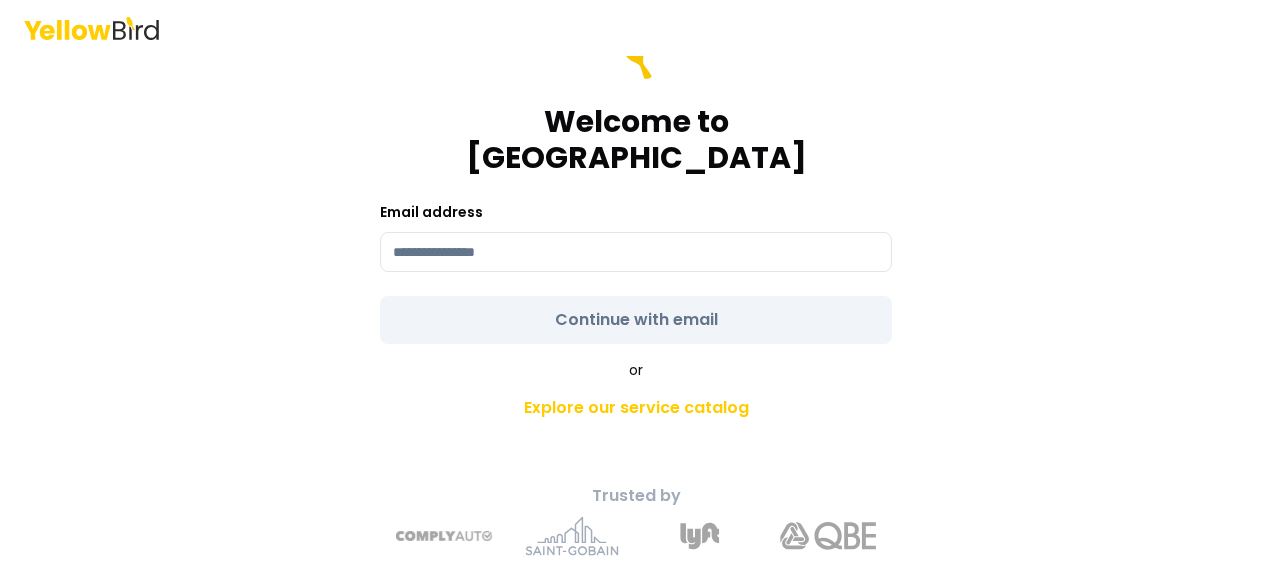 scroll, scrollTop: 0, scrollLeft: 0, axis: both 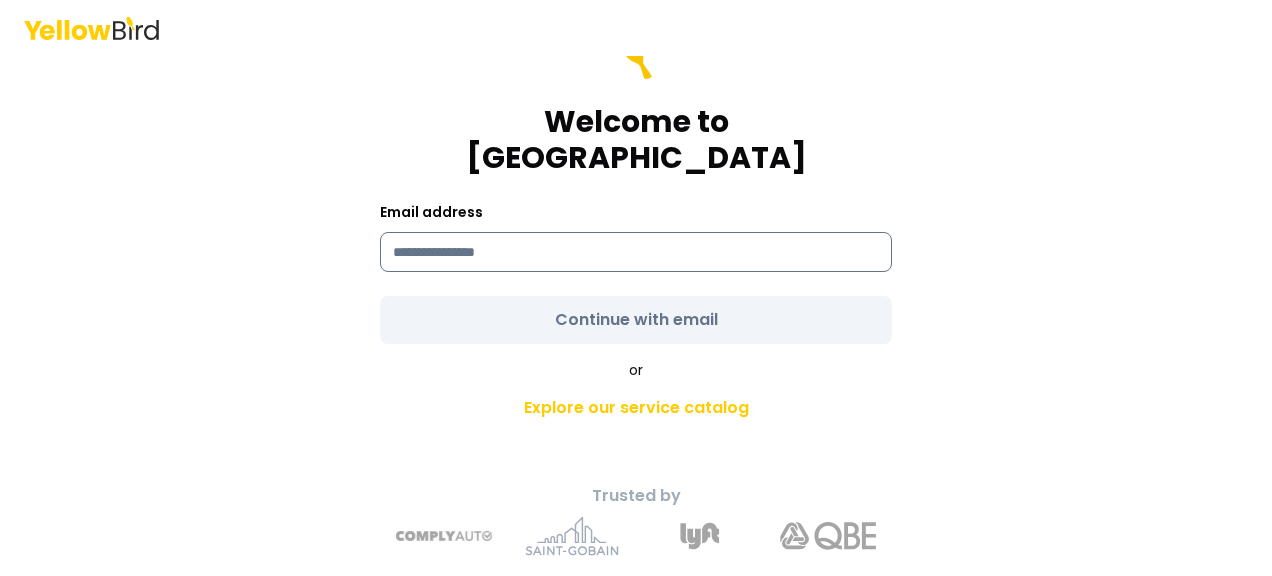 click at bounding box center (636, 252) 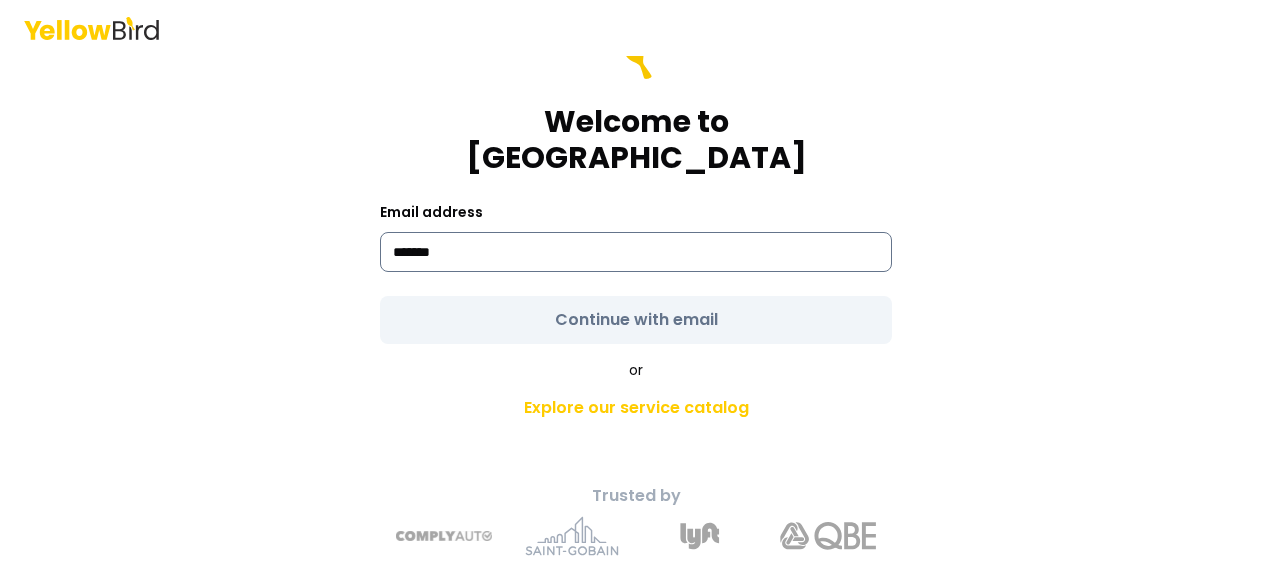 type on "**********" 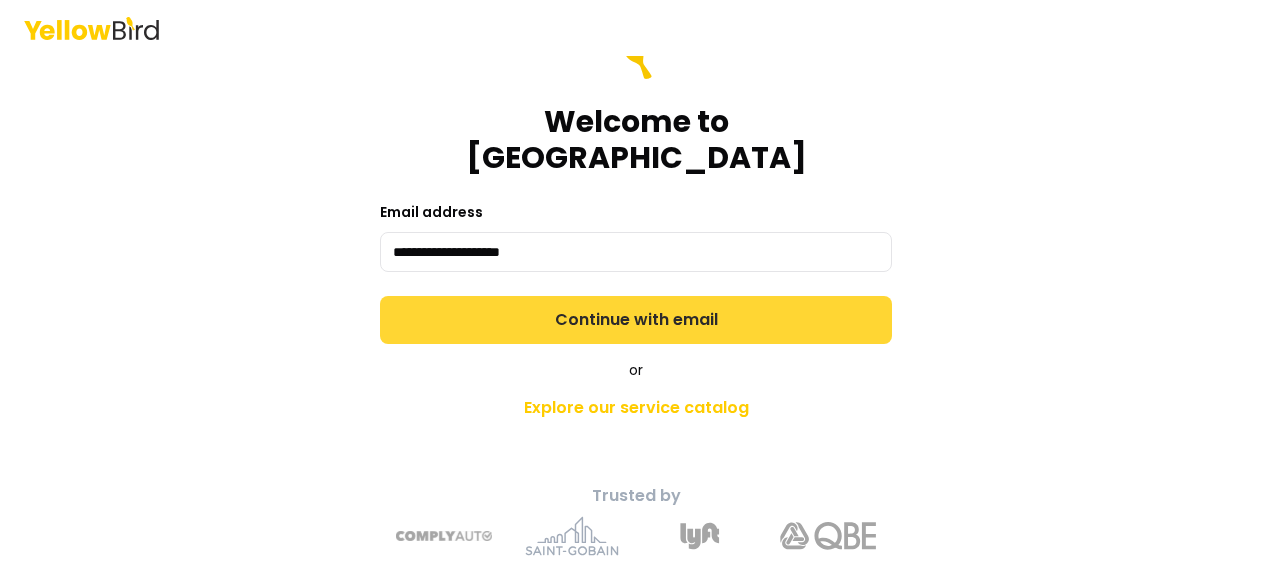 click on "Continue with email" at bounding box center [636, 320] 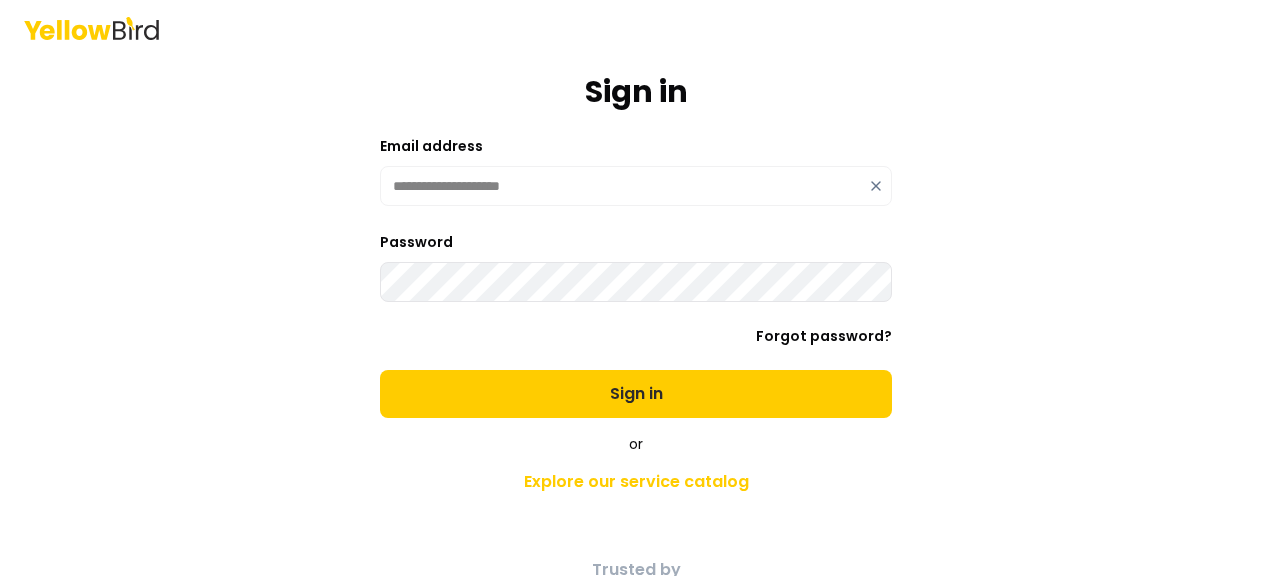 click on "Sign in" at bounding box center (636, 394) 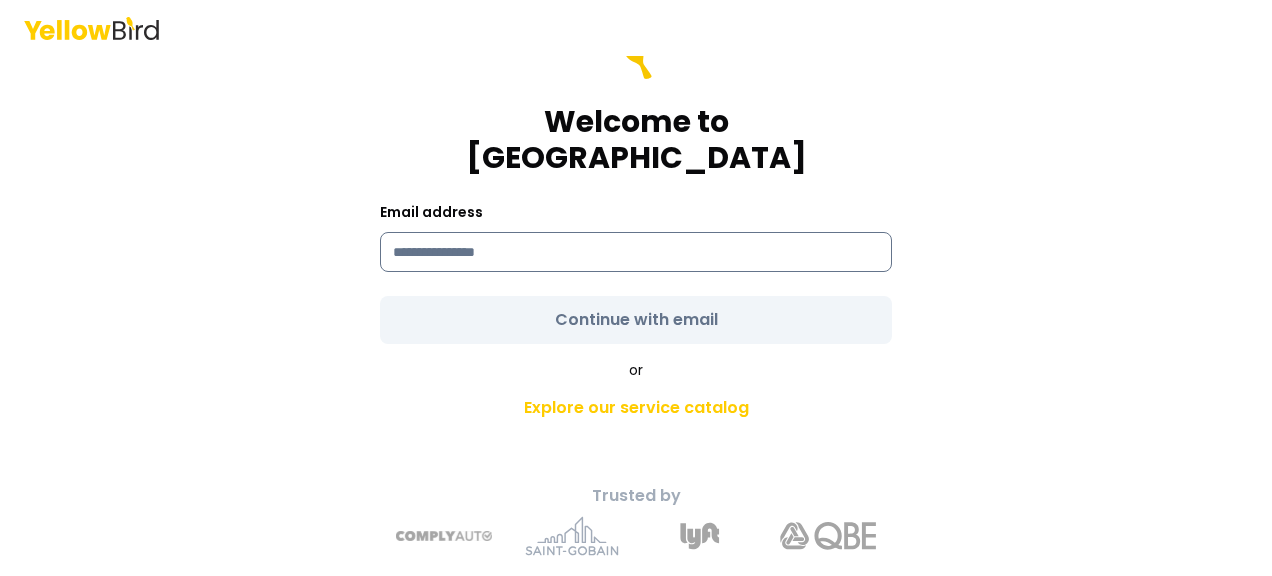 click at bounding box center [636, 252] 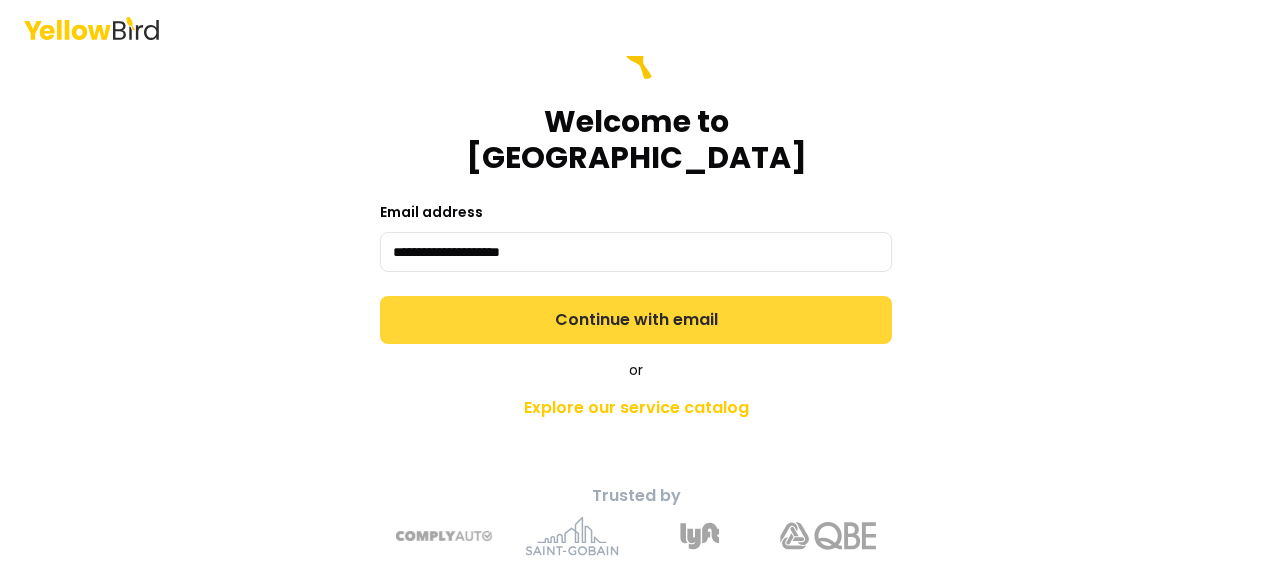 click on "Continue with email" at bounding box center (636, 320) 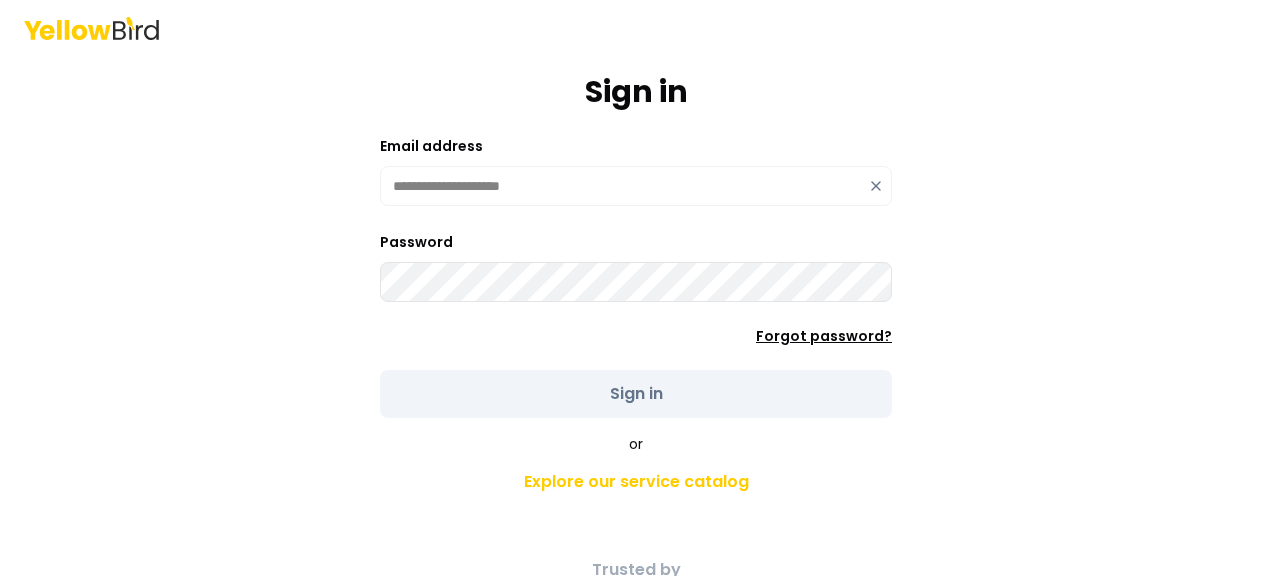 click on "Forgot password?" at bounding box center [824, 336] 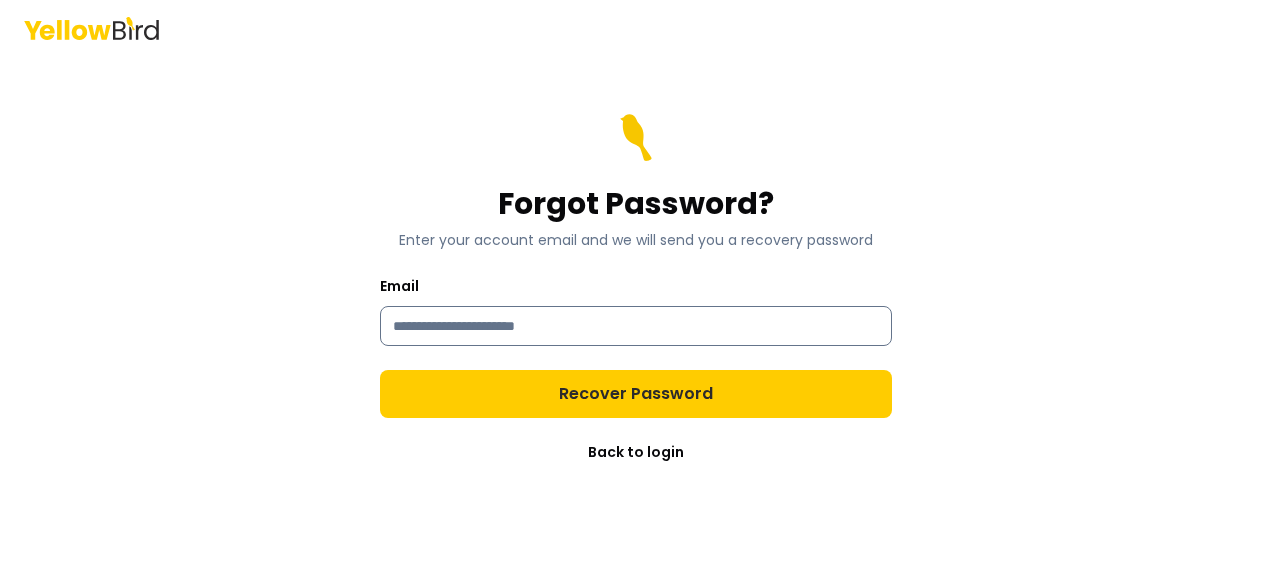 click on "Email" at bounding box center [636, 326] 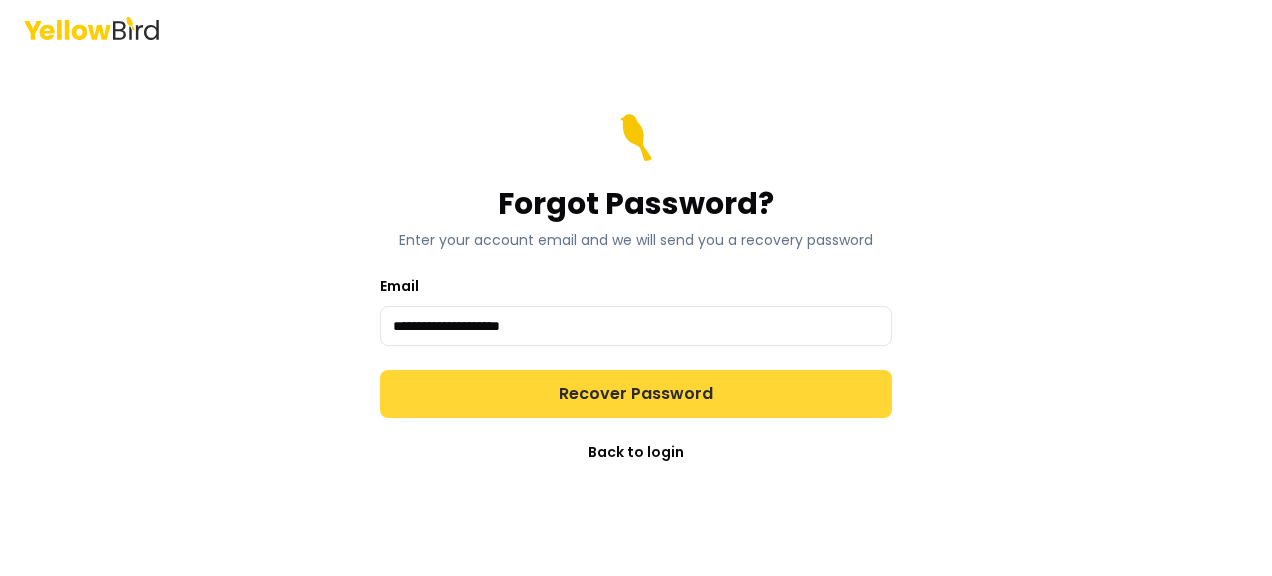 click on "Recover Password" at bounding box center (636, 394) 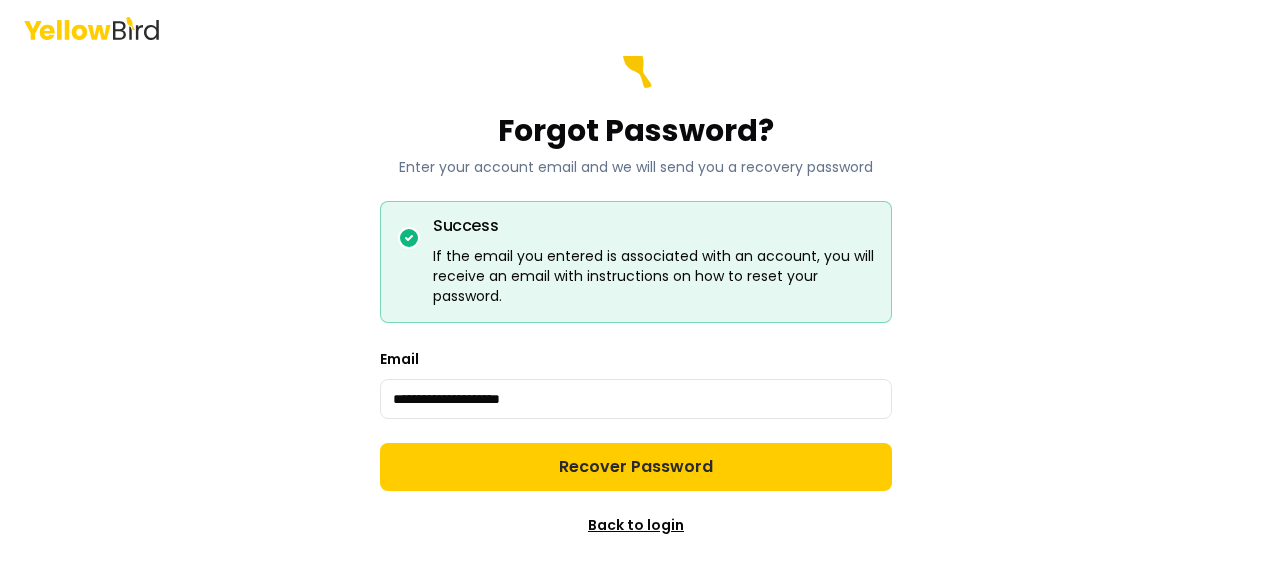 click on "Back to login" at bounding box center (636, 525) 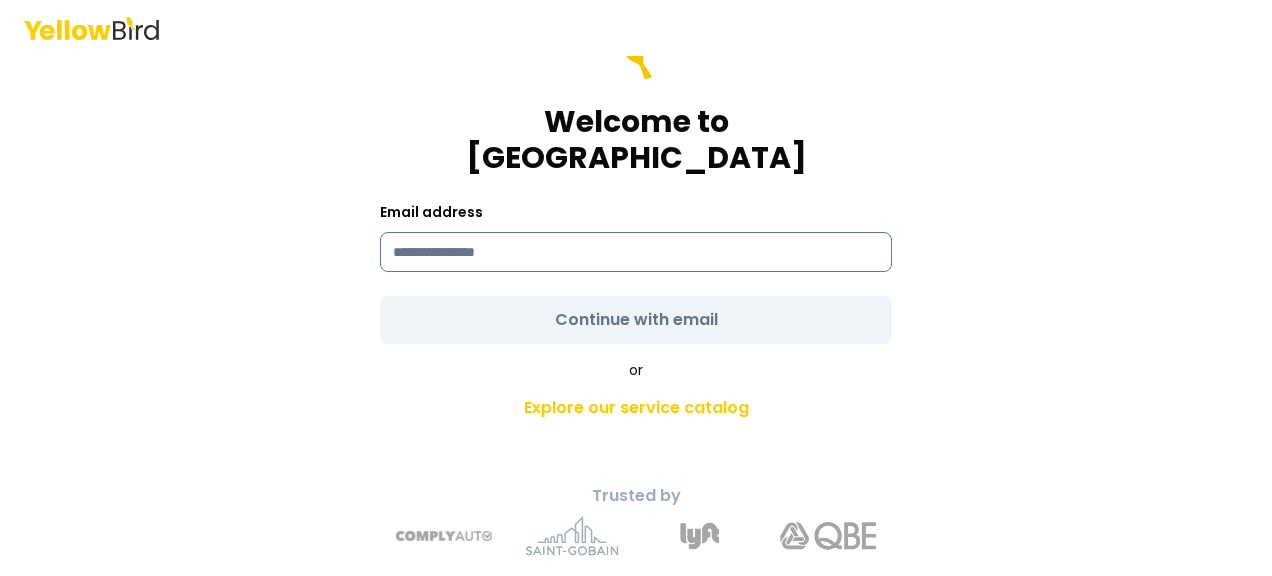 click at bounding box center [636, 252] 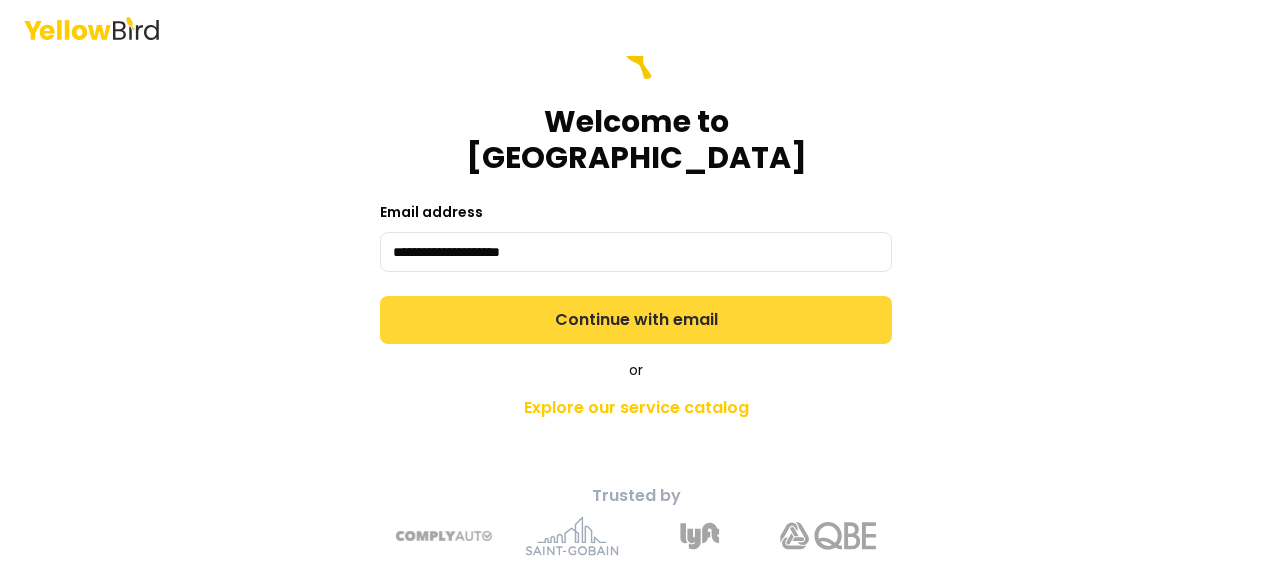click on "Continue with email" at bounding box center (636, 320) 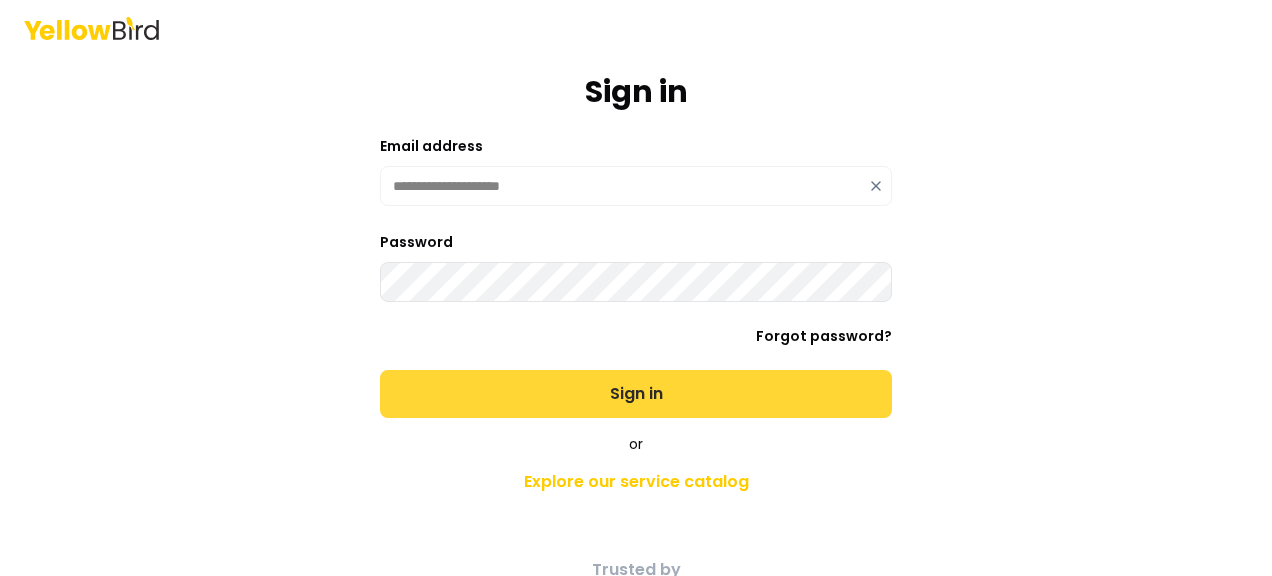 click on "Sign in" at bounding box center (636, 394) 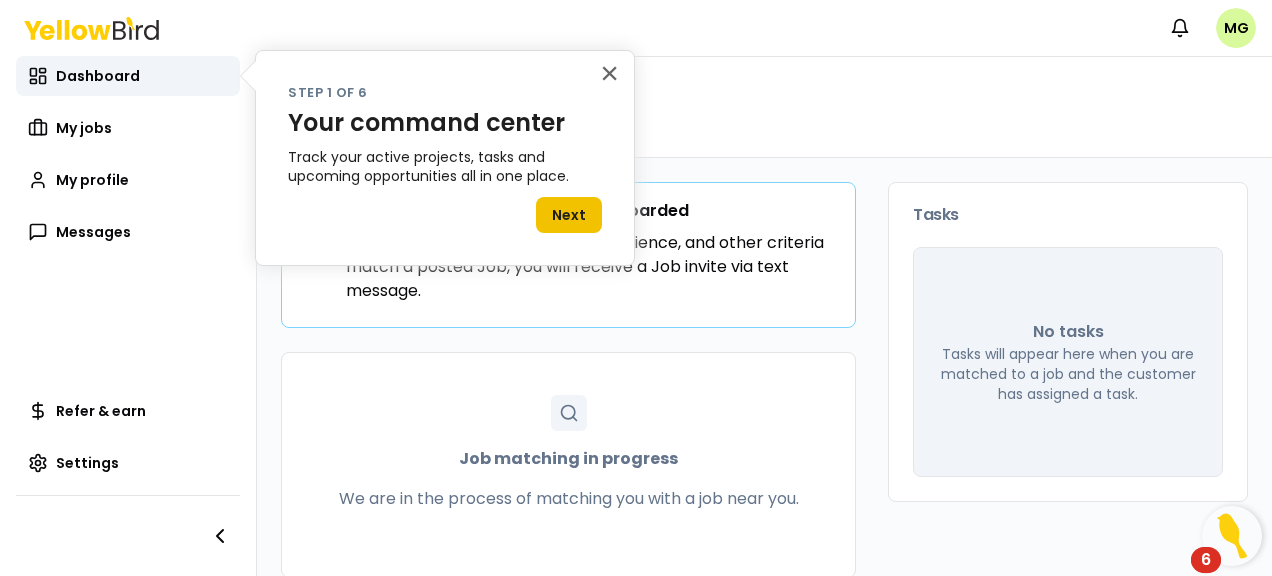click on "Next" at bounding box center [569, 215] 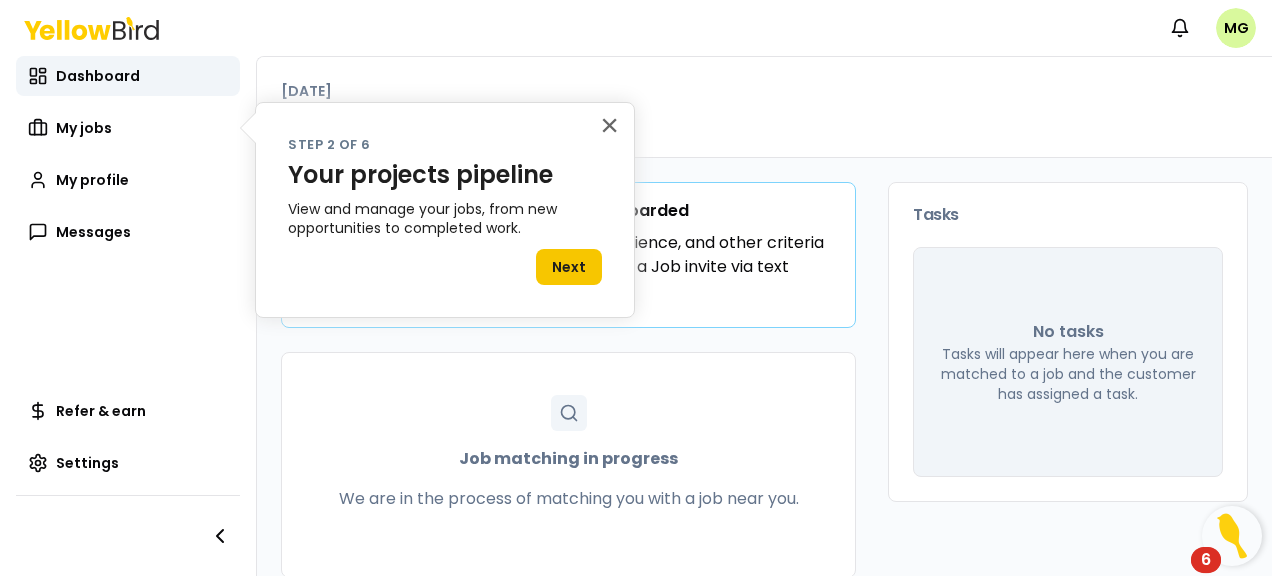 click on "×" at bounding box center (609, 125) 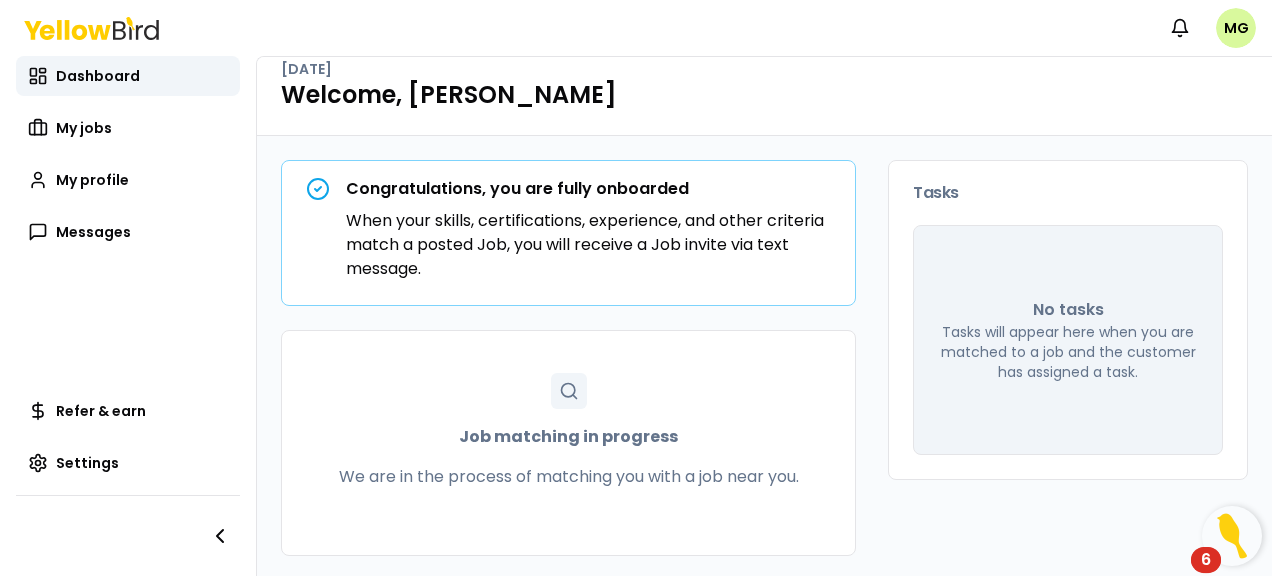 scroll, scrollTop: 24, scrollLeft: 0, axis: vertical 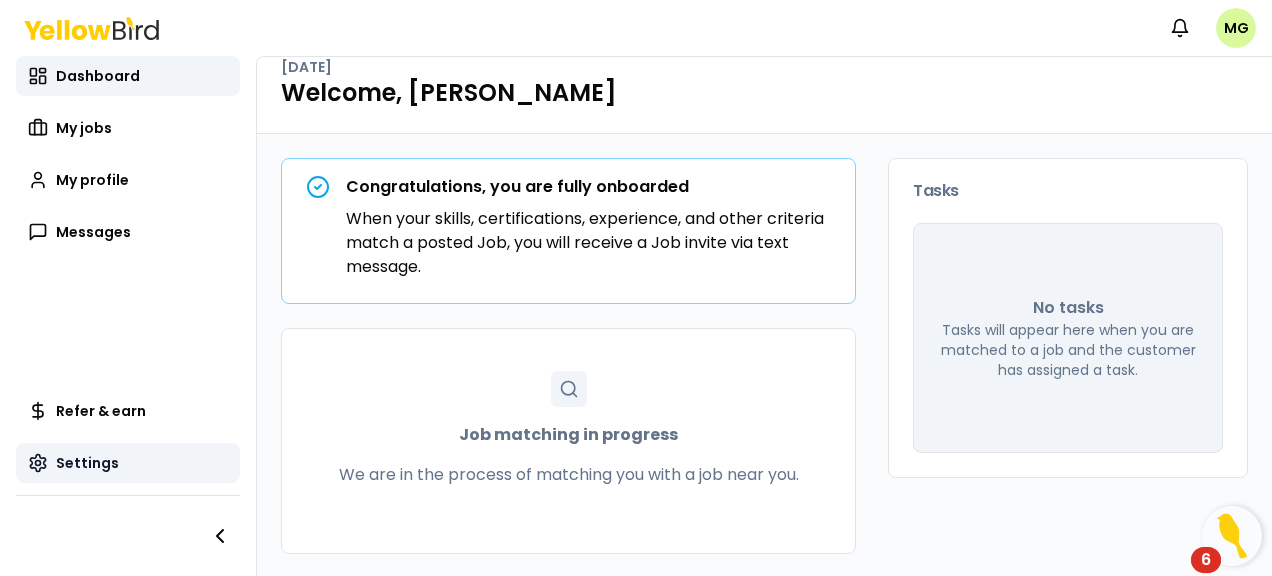 click on "Settings" at bounding box center [87, 463] 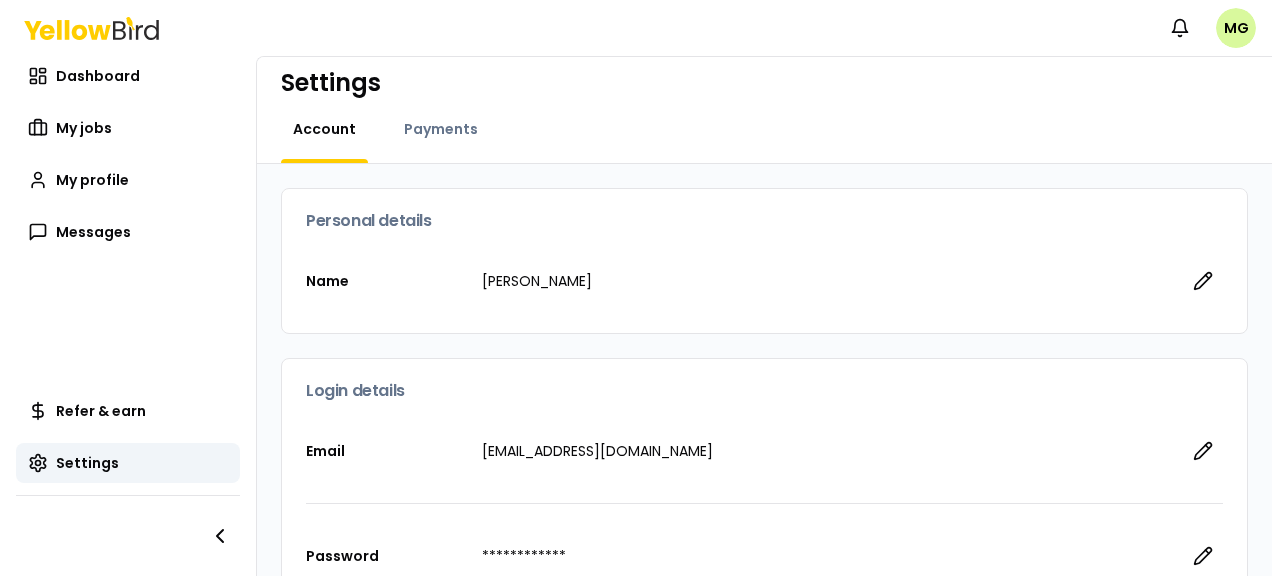 scroll, scrollTop: 0, scrollLeft: 0, axis: both 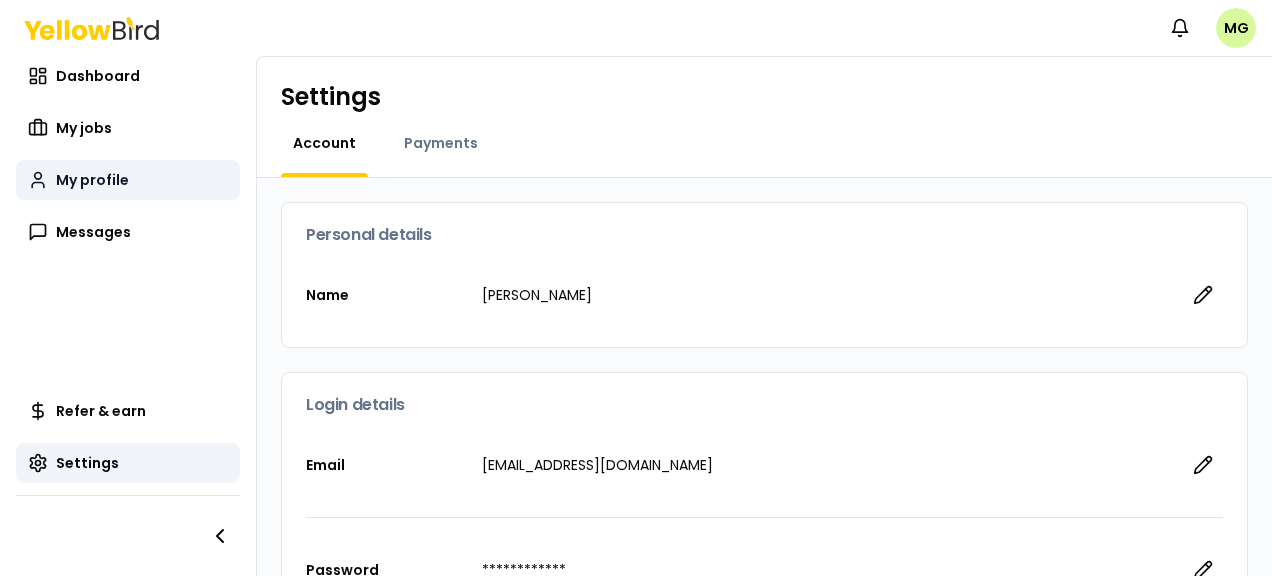 click on "My profile" at bounding box center (92, 180) 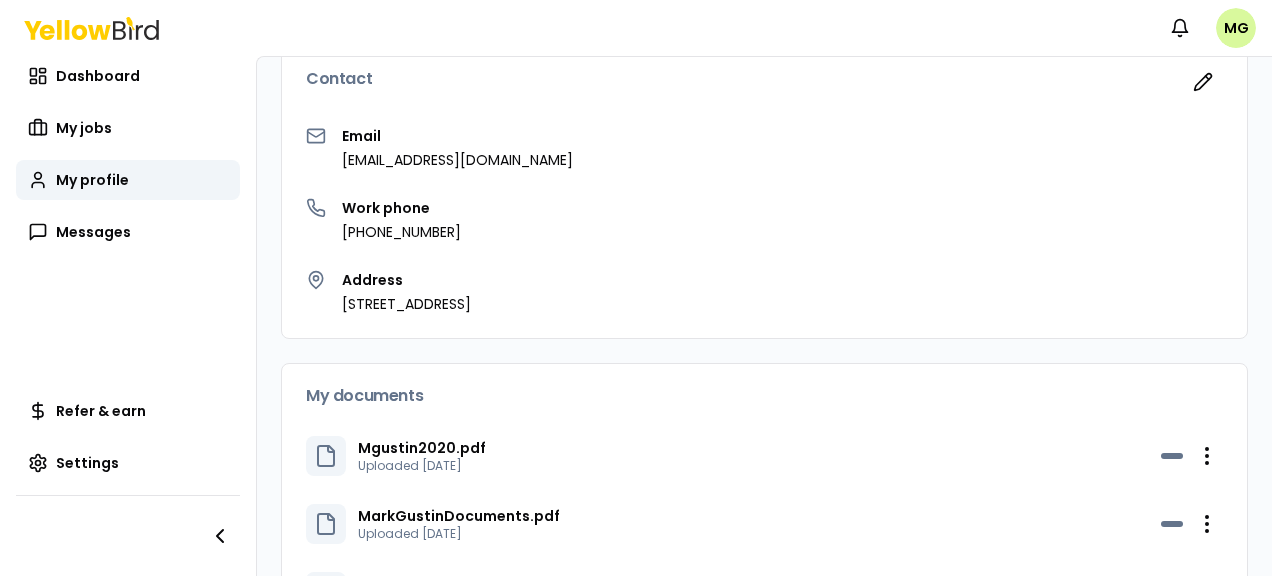 scroll, scrollTop: 0, scrollLeft: 0, axis: both 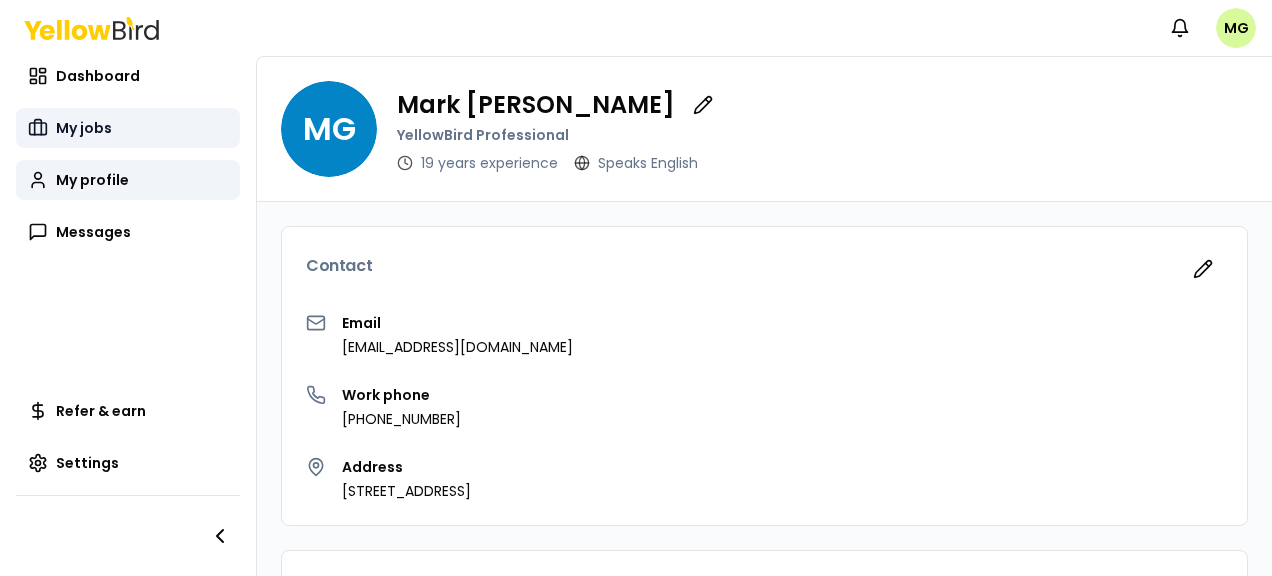 click on "My jobs" at bounding box center (128, 128) 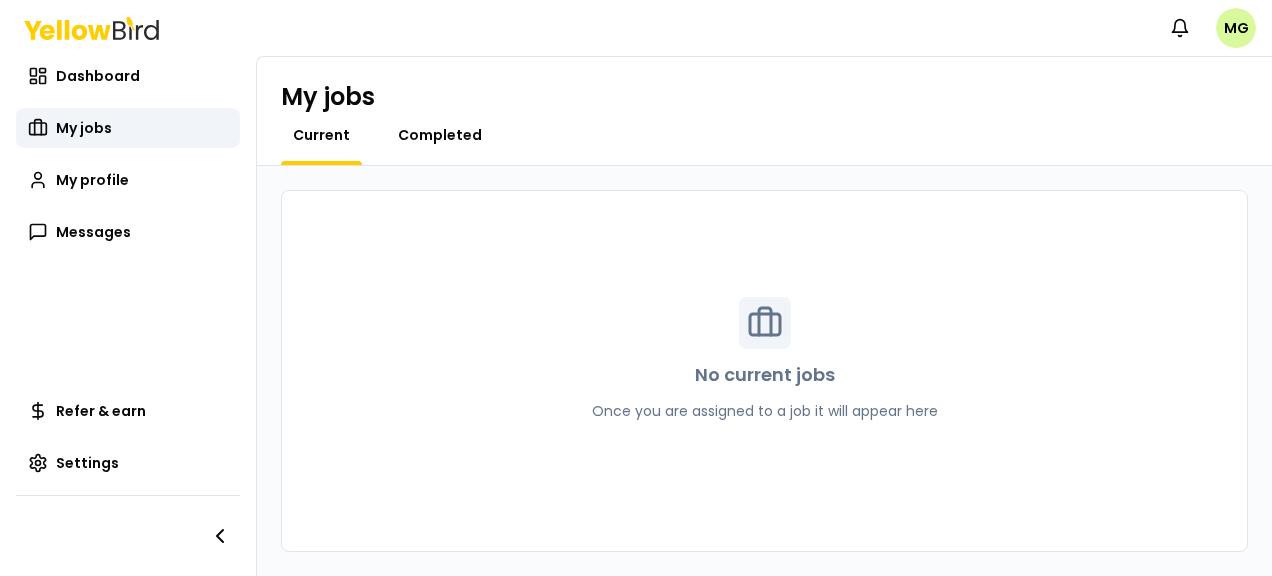 click on "Completed" at bounding box center (440, 135) 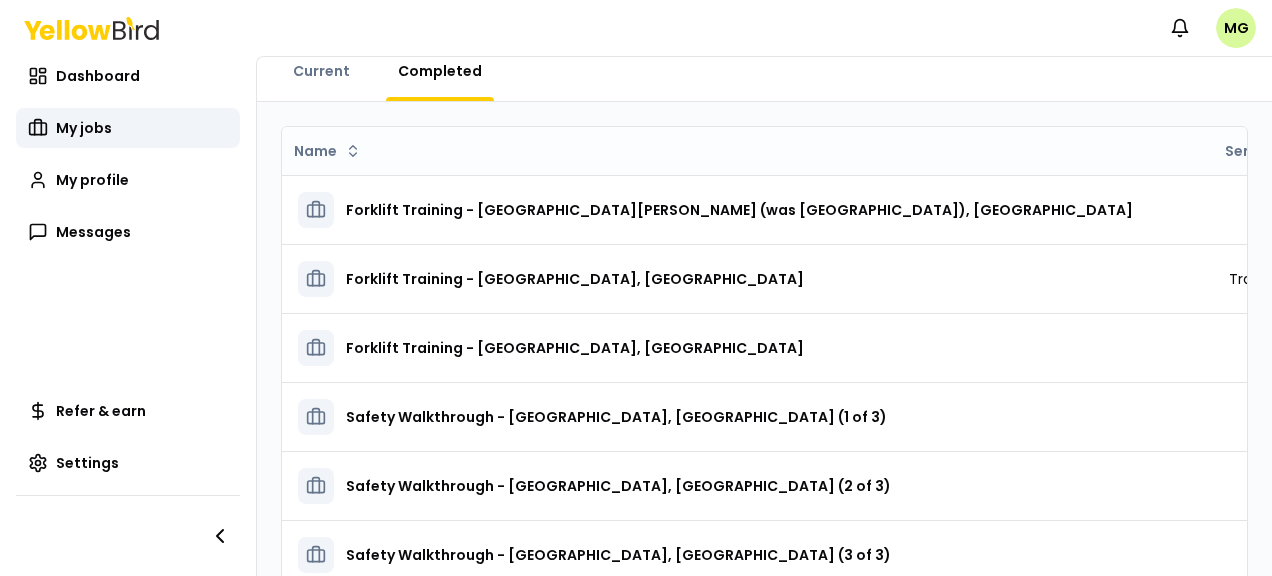 scroll, scrollTop: 0, scrollLeft: 0, axis: both 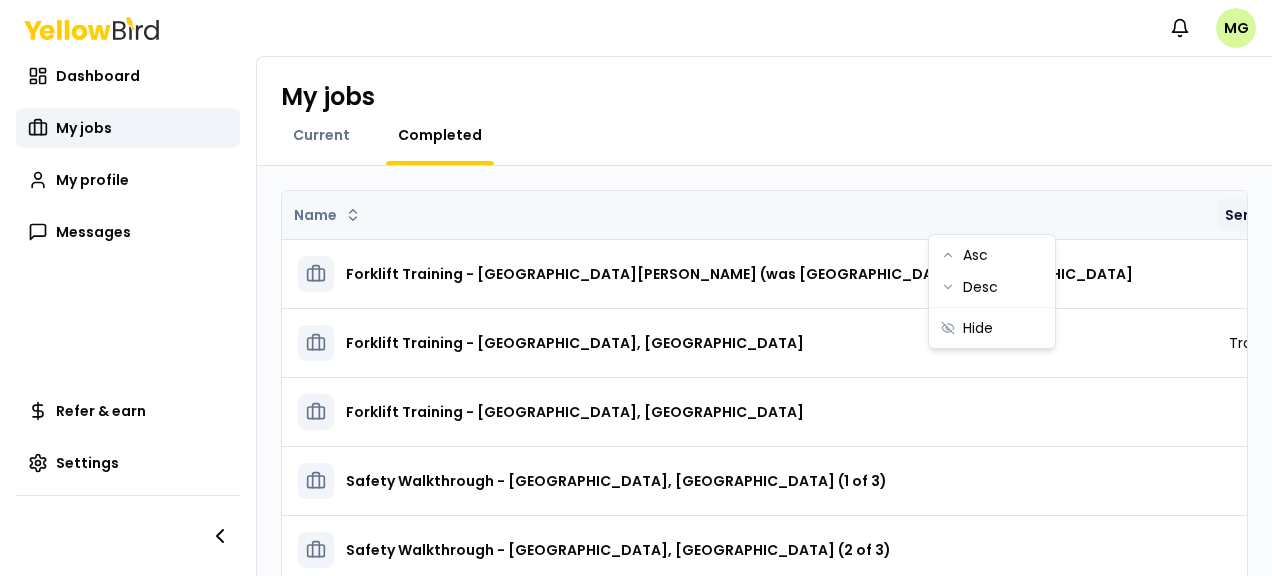 click on "Notifications MG Dashboard My jobs My profile Messages Refer & earn Settings My jobs Current Completed Name Service Start date Tasks Posted by Status Forklift Training - [GEOGRAPHIC_DATA][PERSON_NAME] (was [GEOGRAPHIC_DATA]), [GEOGRAPHIC_DATA] [DATE] 0 Completed-Paid Open menu Forklift Training - [GEOGRAPHIC_DATA], [GEOGRAPHIC_DATA] Training [DATE] 0 Completed-Paid Open menu Forklift Training - [GEOGRAPHIC_DATA], [GEOGRAPHIC_DATA] [DATE] 0 Completed-Paid Open menu Safety Walkthrough - [GEOGRAPHIC_DATA], [GEOGRAPHIC_DATA]  (1 of 3) [DATE] 0 Completed-Paid Open menu Safety Walkthrough - [GEOGRAPHIC_DATA], [GEOGRAPHIC_DATA]  (2 of 3) [DATE] 0 Completed-Paid Open menu Safety Walkthrough - [GEOGRAPHIC_DATA], [GEOGRAPHIC_DATA]  (3 of 3) [DATE] 0 Completed-Paid Open menu Dealership Concierge Onboarding - [PERSON_NAME] Lexus ([GEOGRAPHIC_DATA], [GEOGRAPHIC_DATA]) EHS Safety Walkthrough [DATE] 0 Completed-Paid Open menu Dealership Concierge Onboarding - [PERSON_NAME] Collision Center ([GEOGRAPHIC_DATA], [GEOGRAPHIC_DATA]) EHS Safety Walkthrough [DATE] 0 Completed-Paid Open menu Safety Walkthrough - Marin Acura (Corte Madera, [GEOGRAPHIC_DATA]) 0 0 10" at bounding box center [636, 288] 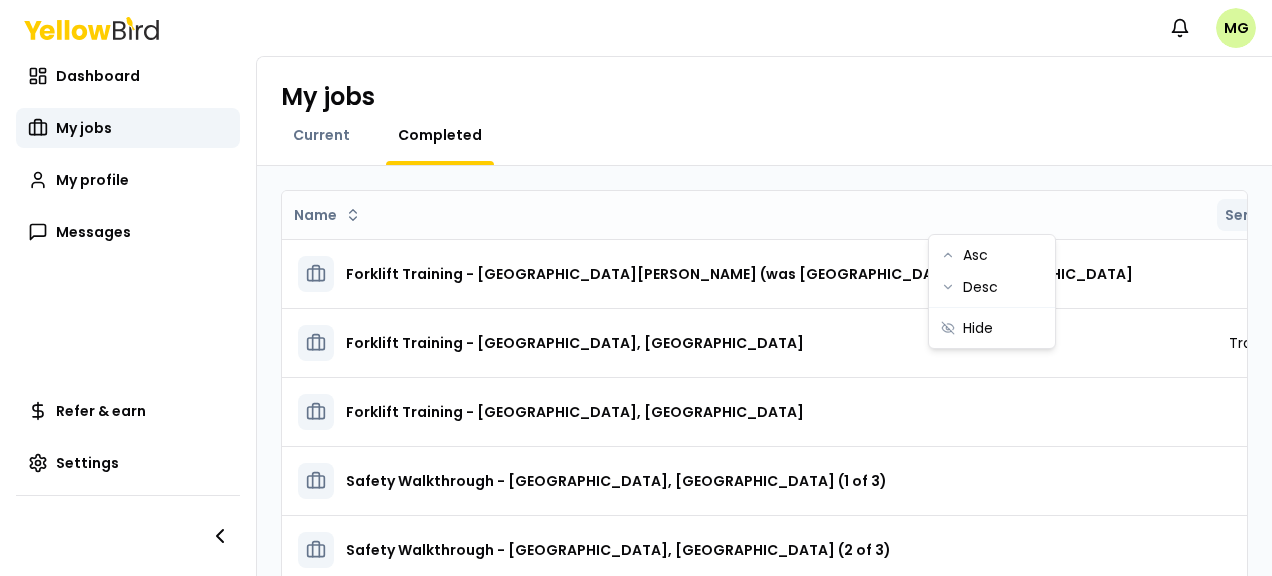 click on "Notifications MG Dashboard My jobs My profile Messages Refer & earn Settings My jobs Current Completed Name Service Start date Tasks Posted by Status Forklift Training - [GEOGRAPHIC_DATA][PERSON_NAME] (was [GEOGRAPHIC_DATA]), [GEOGRAPHIC_DATA] [DATE] 0 Completed-Paid Open menu Forklift Training - [GEOGRAPHIC_DATA], [GEOGRAPHIC_DATA] Training [DATE] 0 Completed-Paid Open menu Forklift Training - [GEOGRAPHIC_DATA], [GEOGRAPHIC_DATA] [DATE] 0 Completed-Paid Open menu Safety Walkthrough - [GEOGRAPHIC_DATA], [GEOGRAPHIC_DATA]  (1 of 3) [DATE] 0 Completed-Paid Open menu Safety Walkthrough - [GEOGRAPHIC_DATA], [GEOGRAPHIC_DATA]  (2 of 3) [DATE] 0 Completed-Paid Open menu Safety Walkthrough - [GEOGRAPHIC_DATA], [GEOGRAPHIC_DATA]  (3 of 3) [DATE] 0 Completed-Paid Open menu Dealership Concierge Onboarding - [PERSON_NAME] Lexus ([GEOGRAPHIC_DATA], [GEOGRAPHIC_DATA]) EHS Safety Walkthrough [DATE] 0 Completed-Paid Open menu Dealership Concierge Onboarding - [PERSON_NAME] Collision Center ([GEOGRAPHIC_DATA], [GEOGRAPHIC_DATA]) EHS Safety Walkthrough [DATE] 0 Completed-Paid Open menu Safety Walkthrough - Marin Acura (Corte Madera, [GEOGRAPHIC_DATA]) 0 0 10" at bounding box center (636, 288) 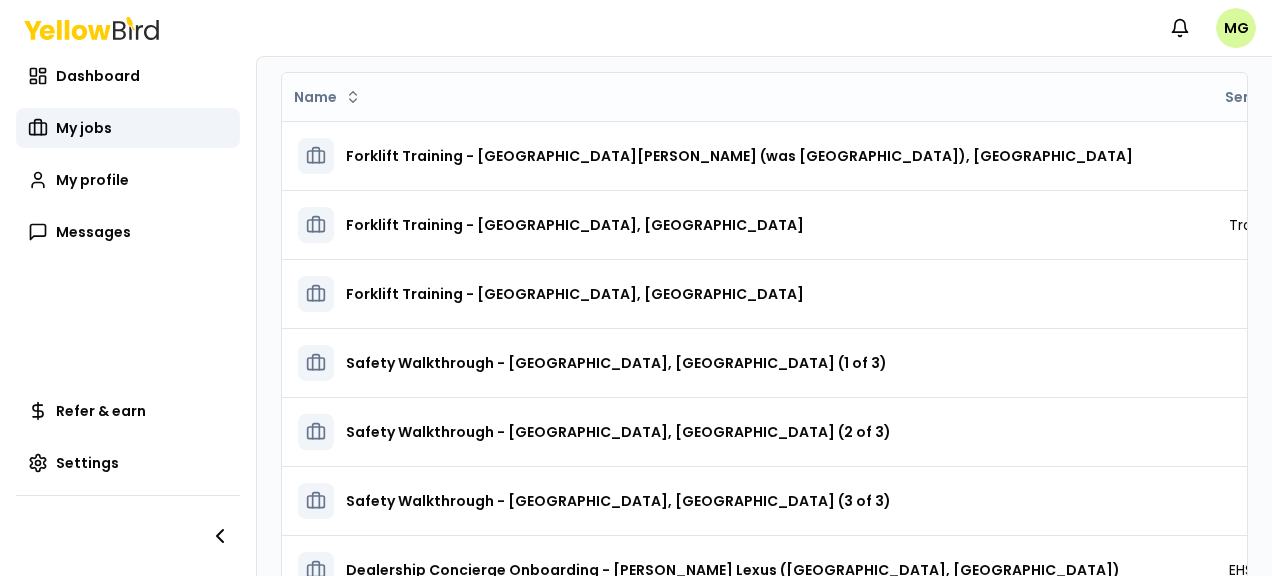 scroll, scrollTop: 0, scrollLeft: 0, axis: both 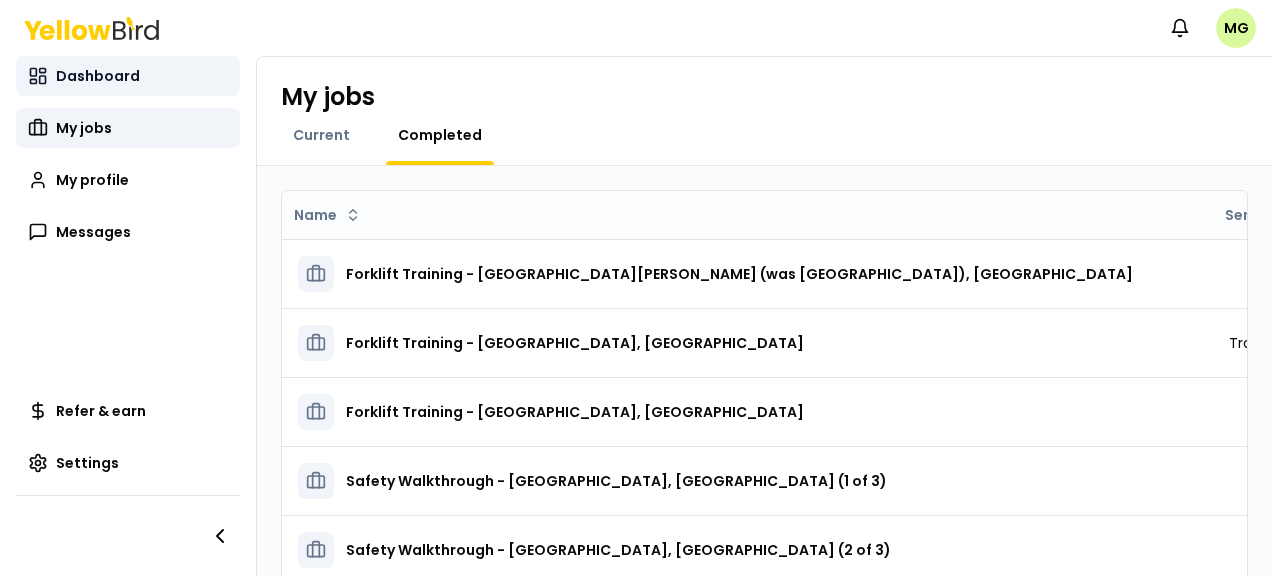 click on "Dashboard" at bounding box center [98, 76] 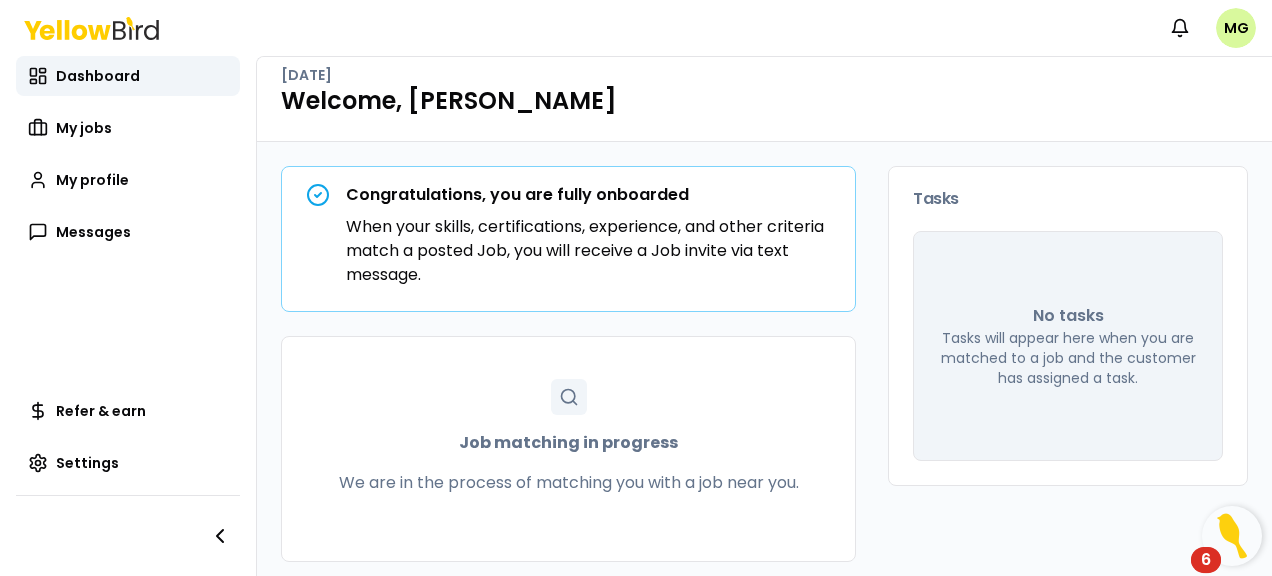 scroll, scrollTop: 24, scrollLeft: 0, axis: vertical 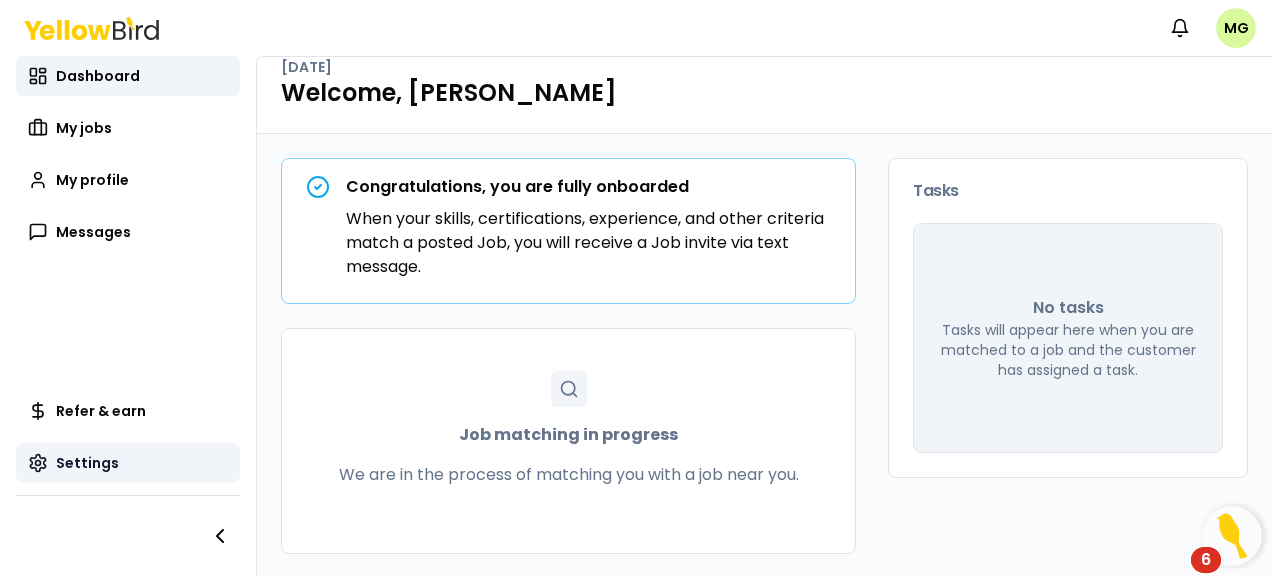 click on "Settings" at bounding box center (87, 463) 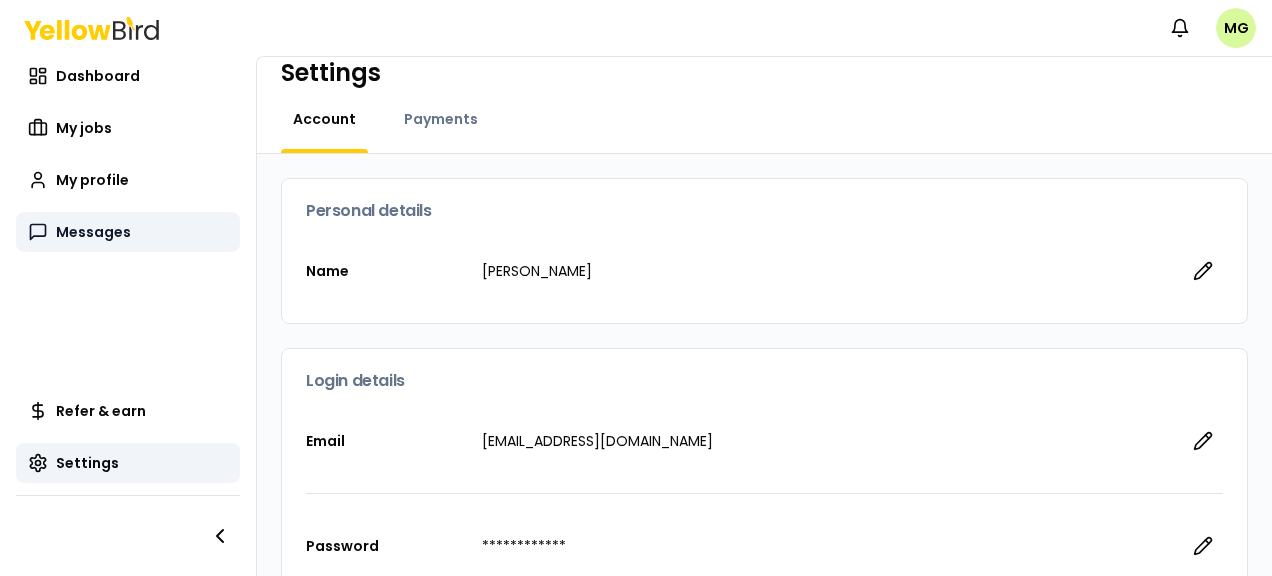 click on "Messages" at bounding box center (93, 232) 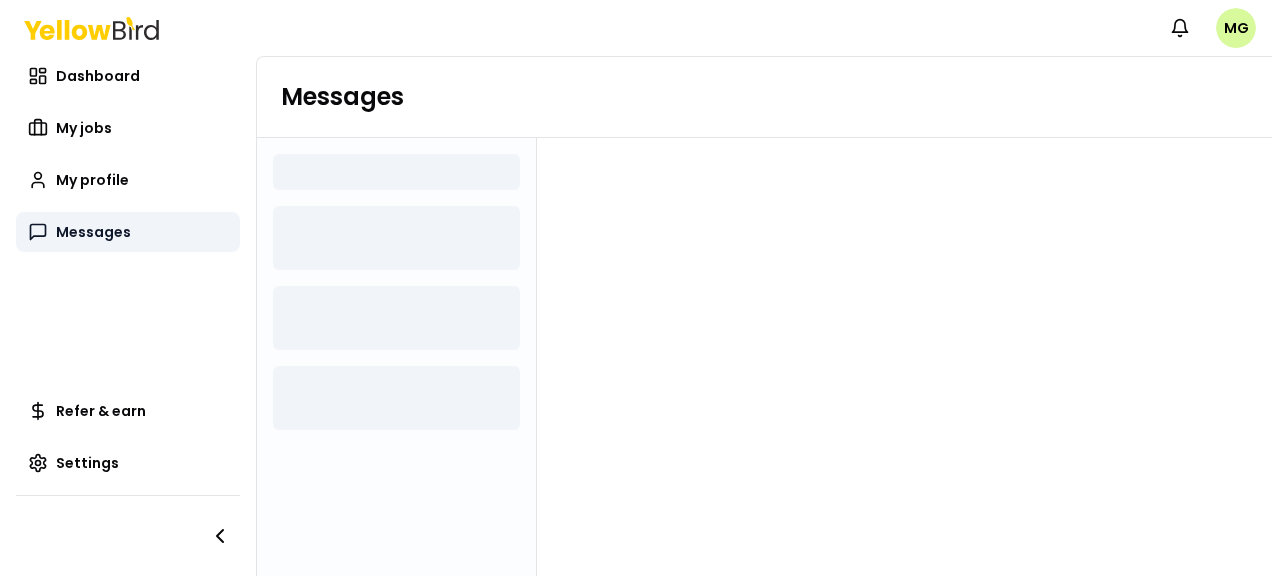 scroll, scrollTop: 0, scrollLeft: 0, axis: both 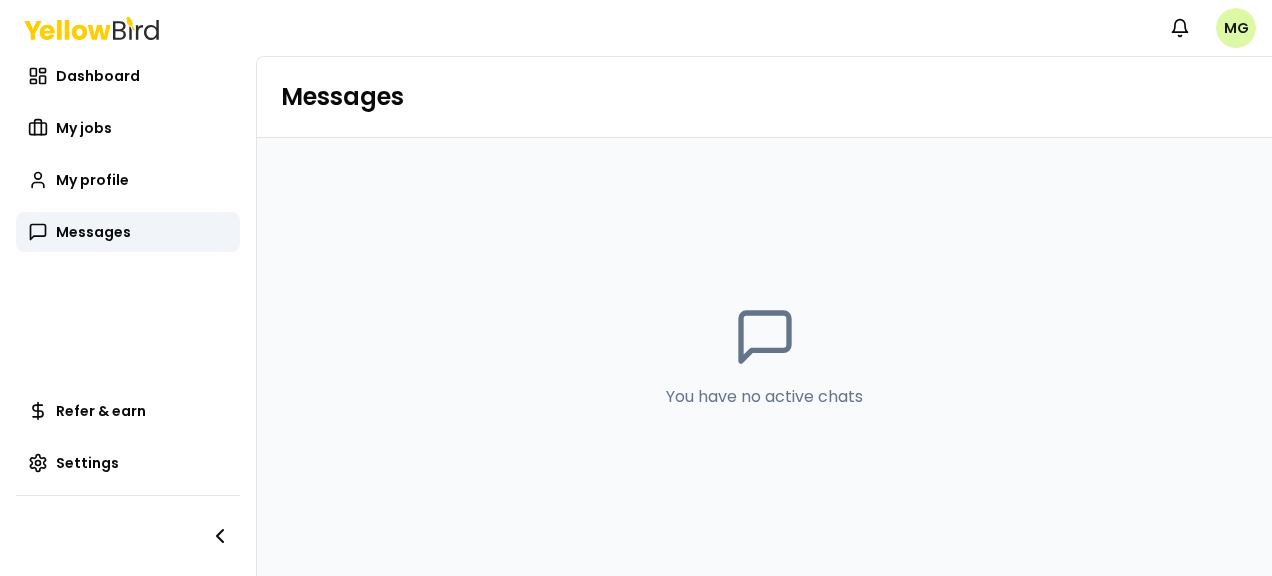 click on "Notifications MG Dashboard My jobs My profile Messages Refer & earn Settings Messages You have no active chats" at bounding box center (636, 288) 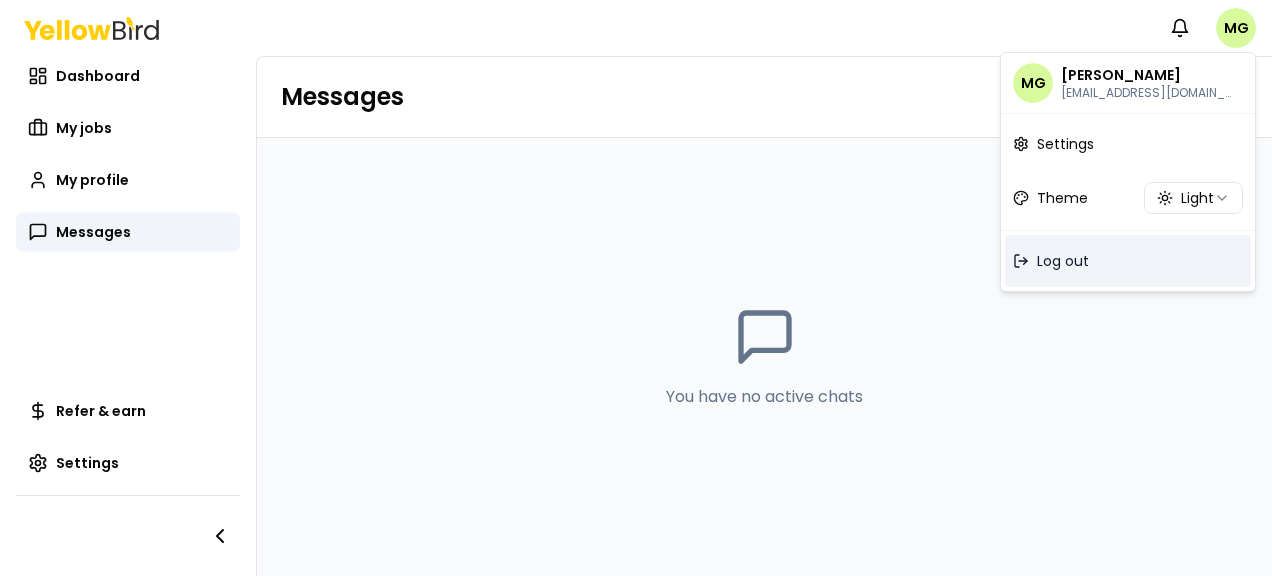 click on "Log out" at bounding box center [1128, 261] 